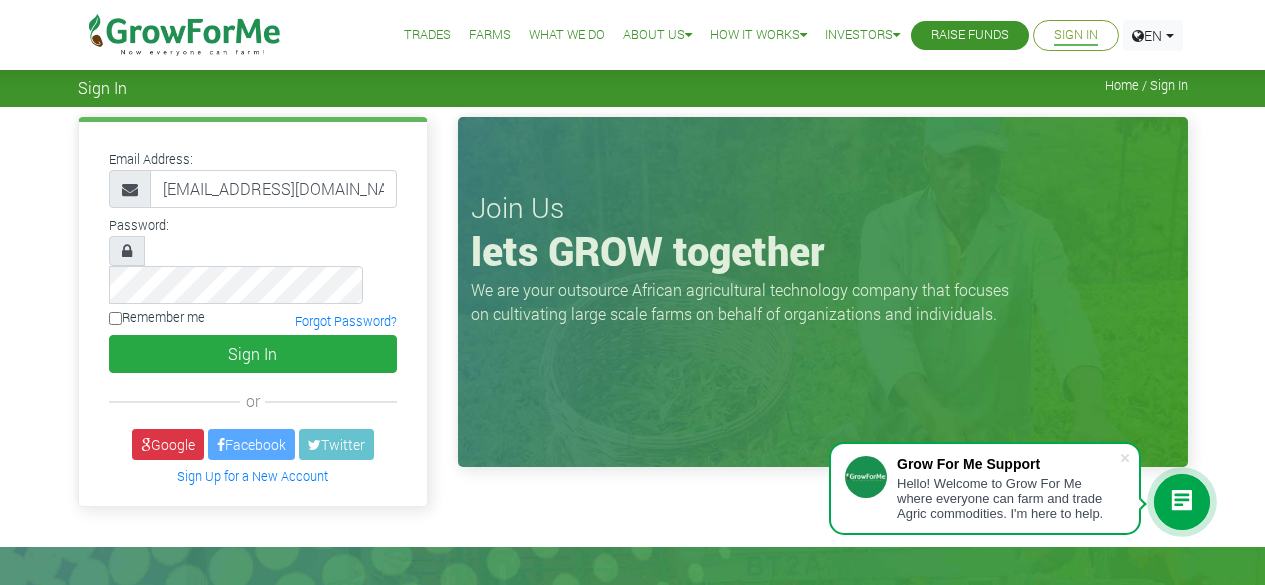 scroll, scrollTop: 0, scrollLeft: 0, axis: both 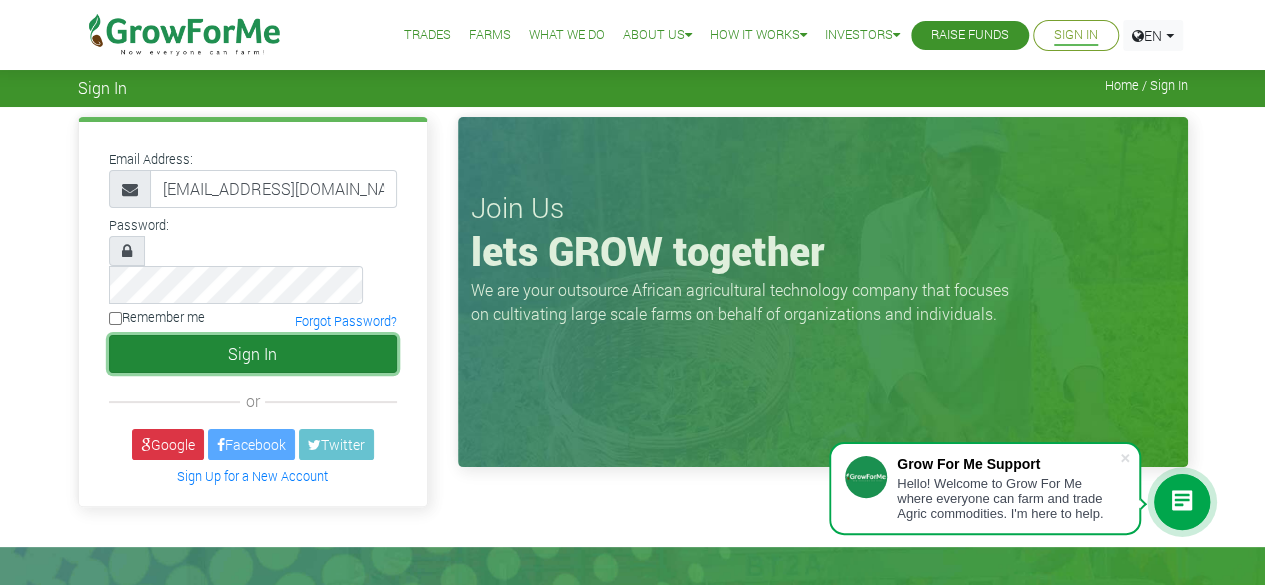 click on "Sign In" at bounding box center (253, 354) 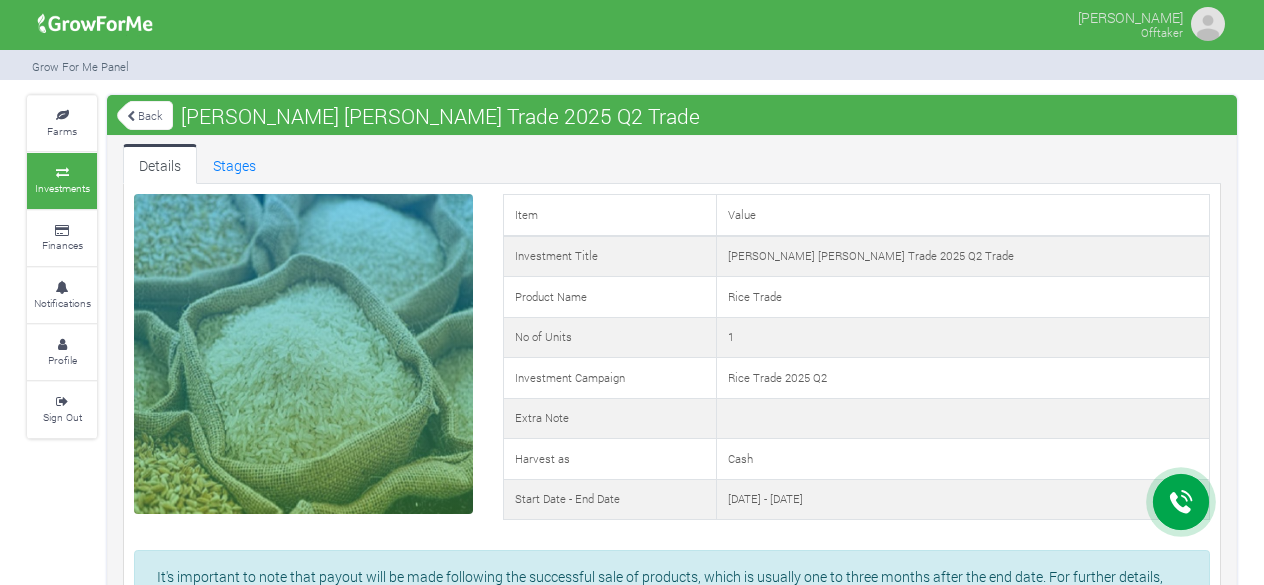 scroll, scrollTop: 0, scrollLeft: 0, axis: both 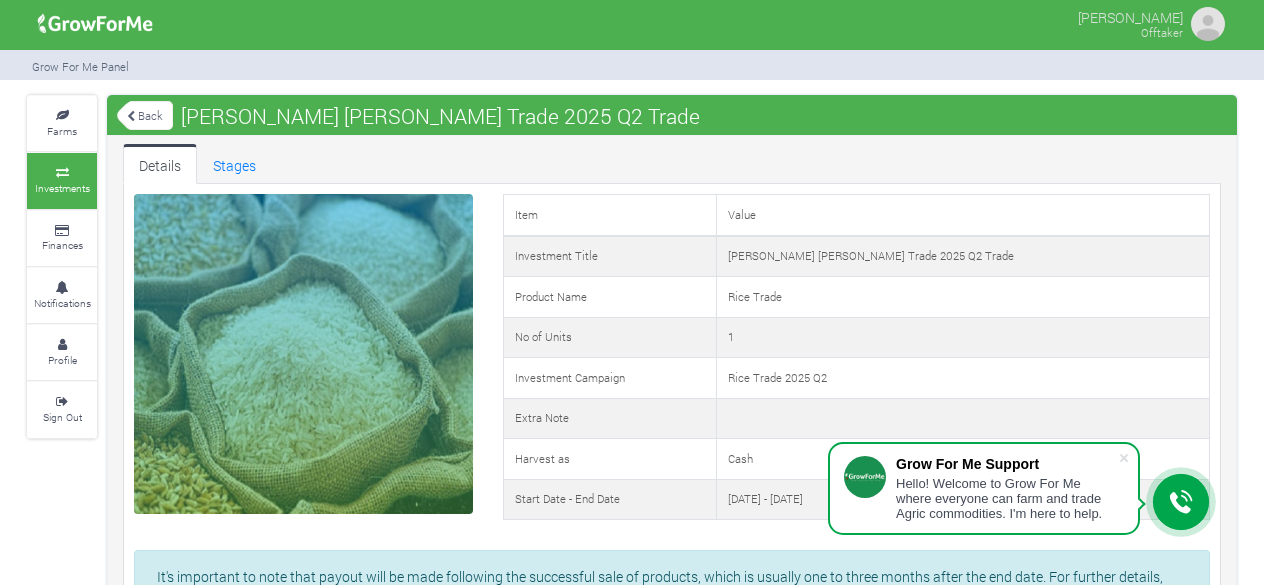 click on "Details
Stages" at bounding box center (672, 164) 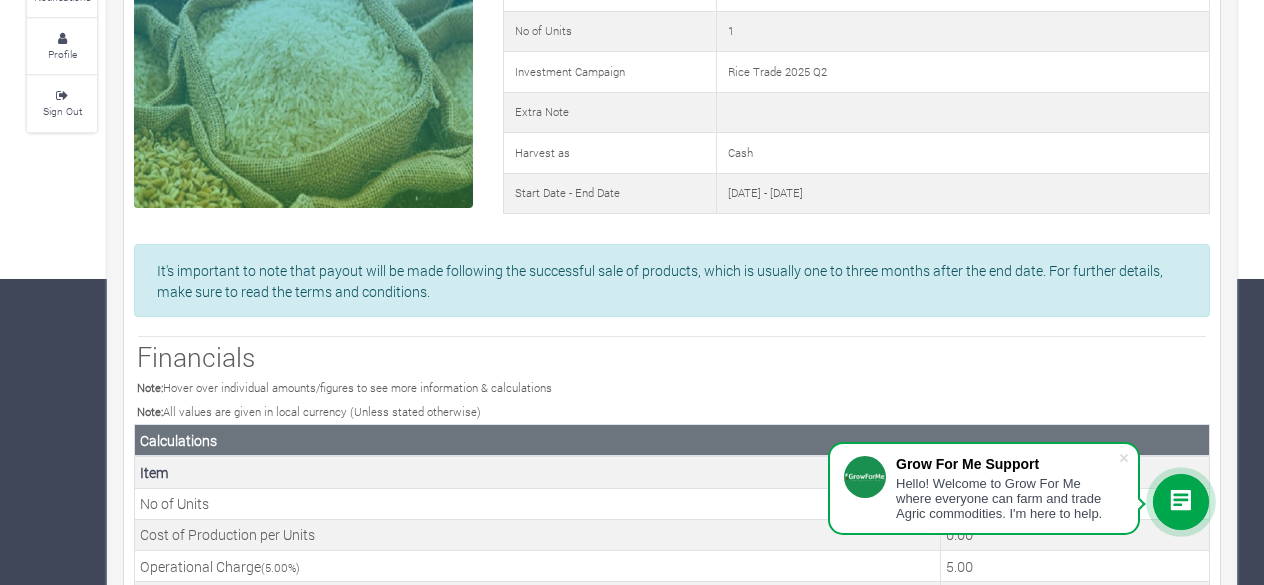 scroll, scrollTop: 358, scrollLeft: 0, axis: vertical 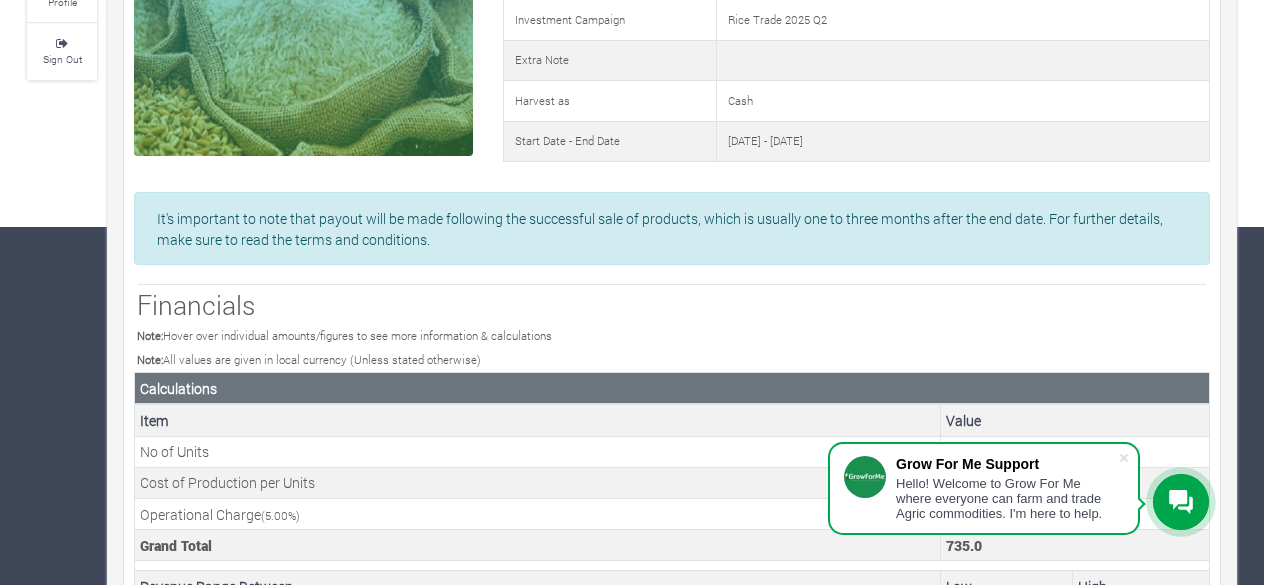 drag, startPoint x: 1279, startPoint y: 142, endPoint x: 1265, endPoint y: 415, distance: 273.35873 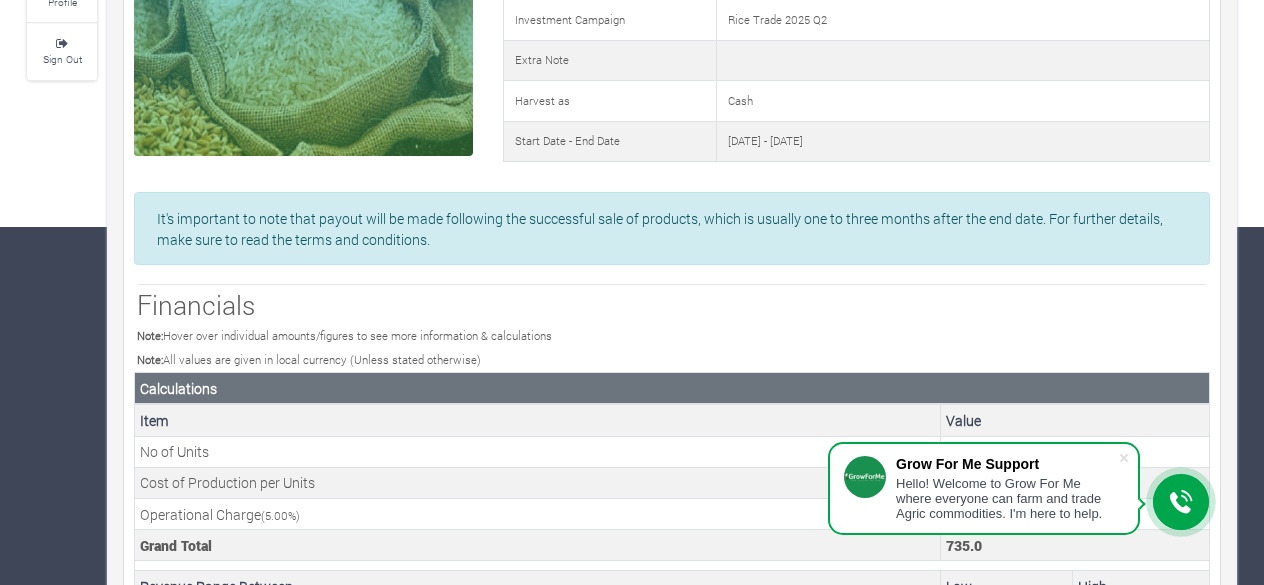 click 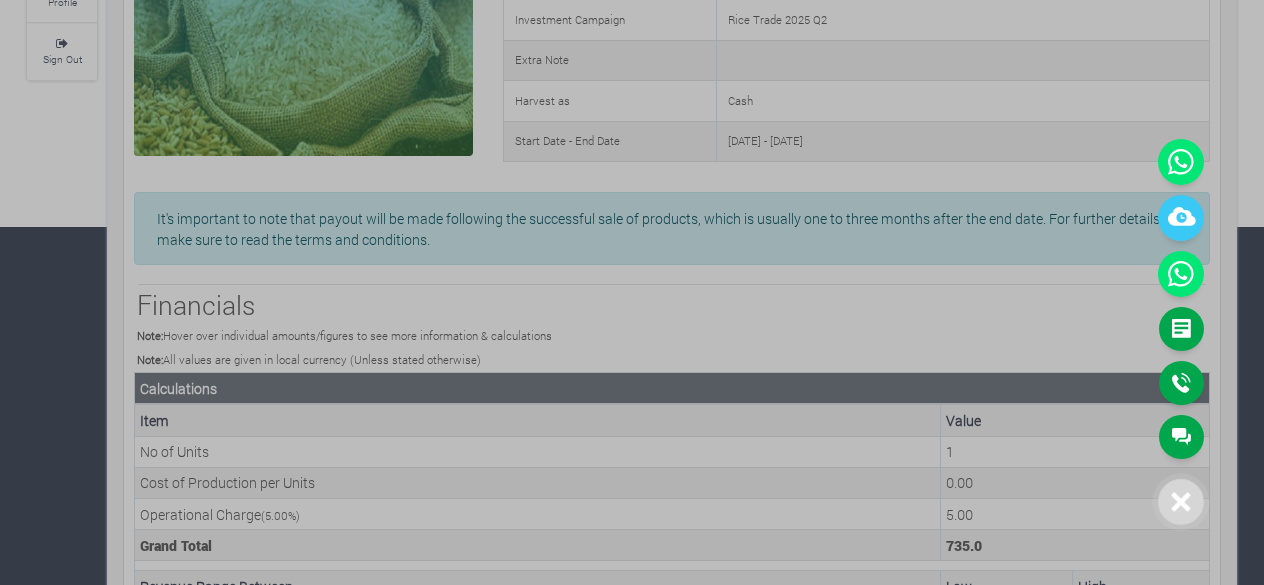 click at bounding box center [632, 292] 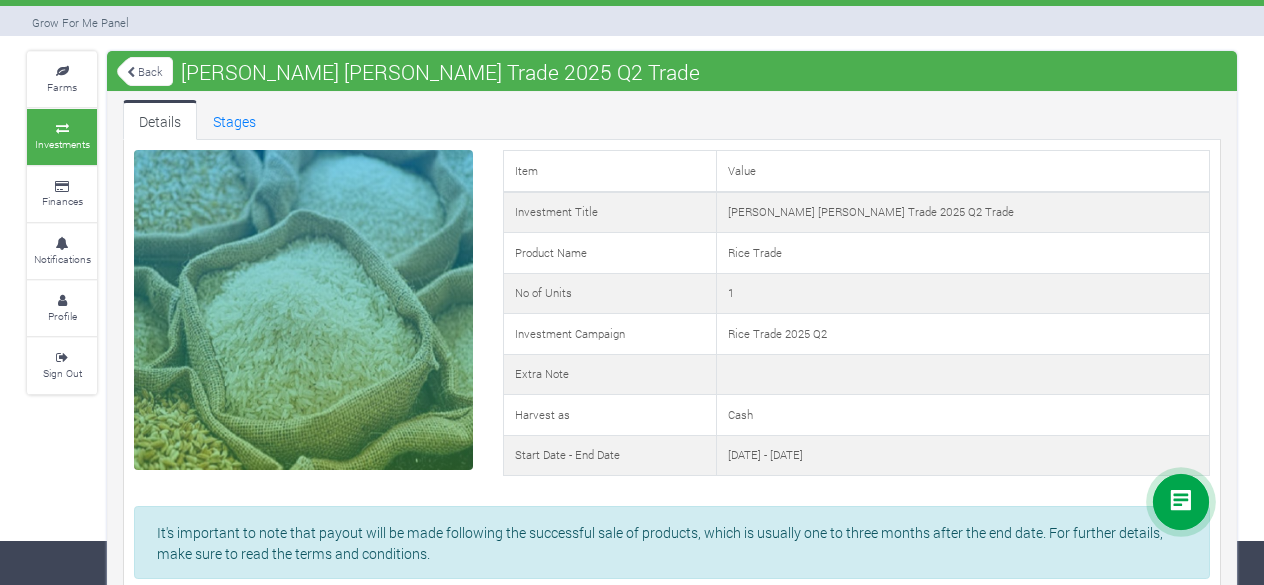 scroll, scrollTop: 0, scrollLeft: 0, axis: both 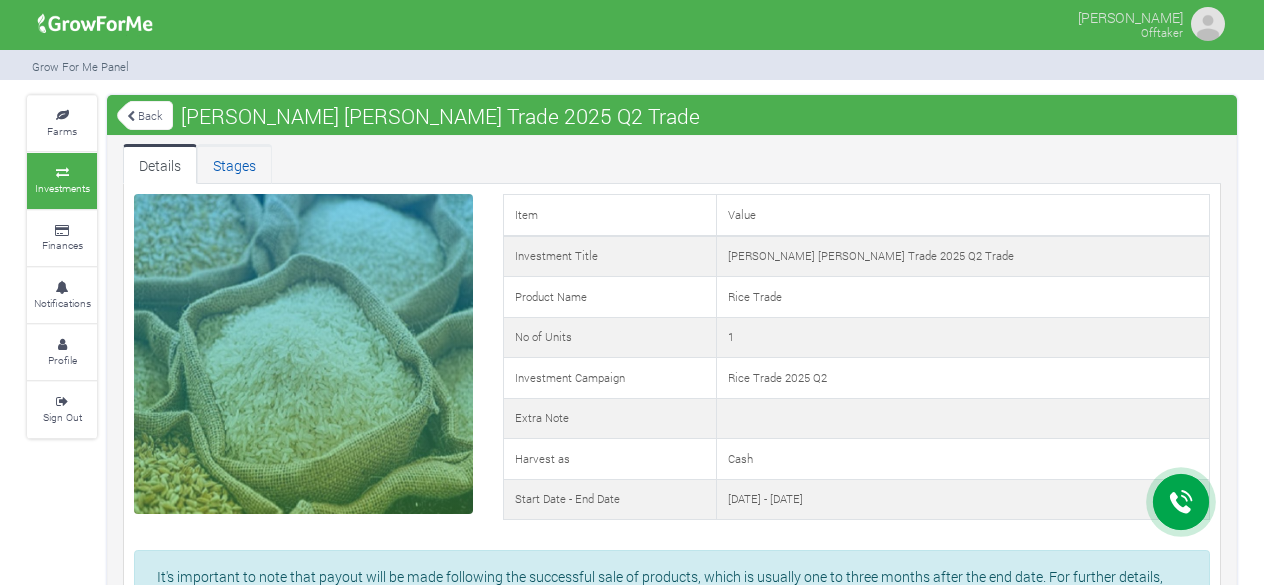 click on "Stages" at bounding box center [234, 164] 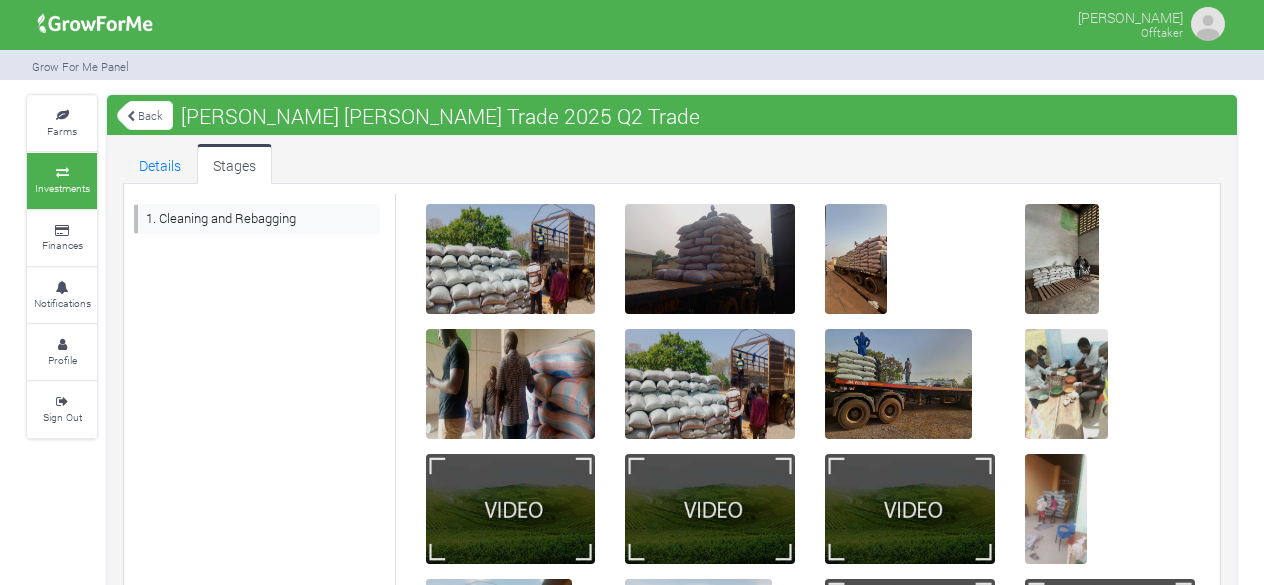 scroll, scrollTop: 0, scrollLeft: 0, axis: both 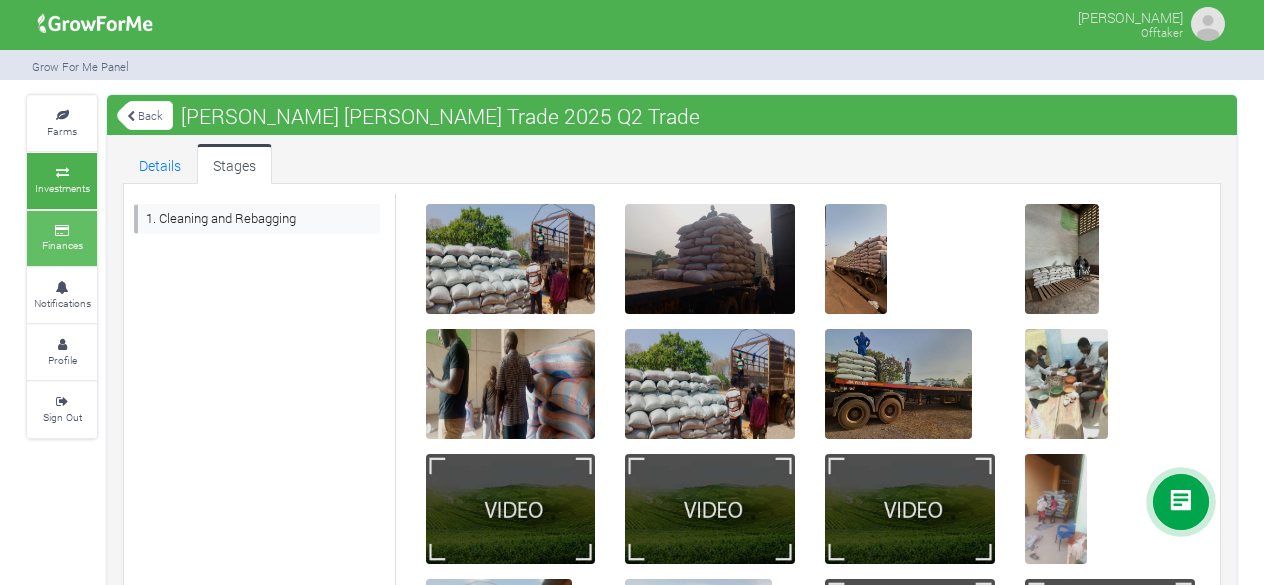 click on "Finances" at bounding box center [62, 238] 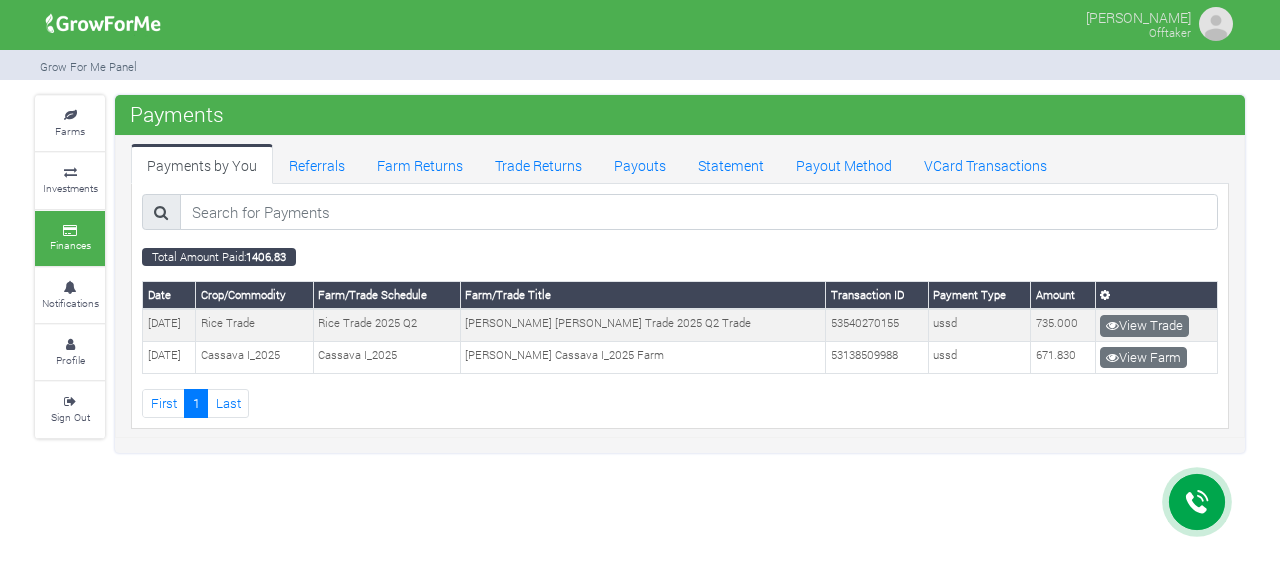 scroll, scrollTop: 0, scrollLeft: 0, axis: both 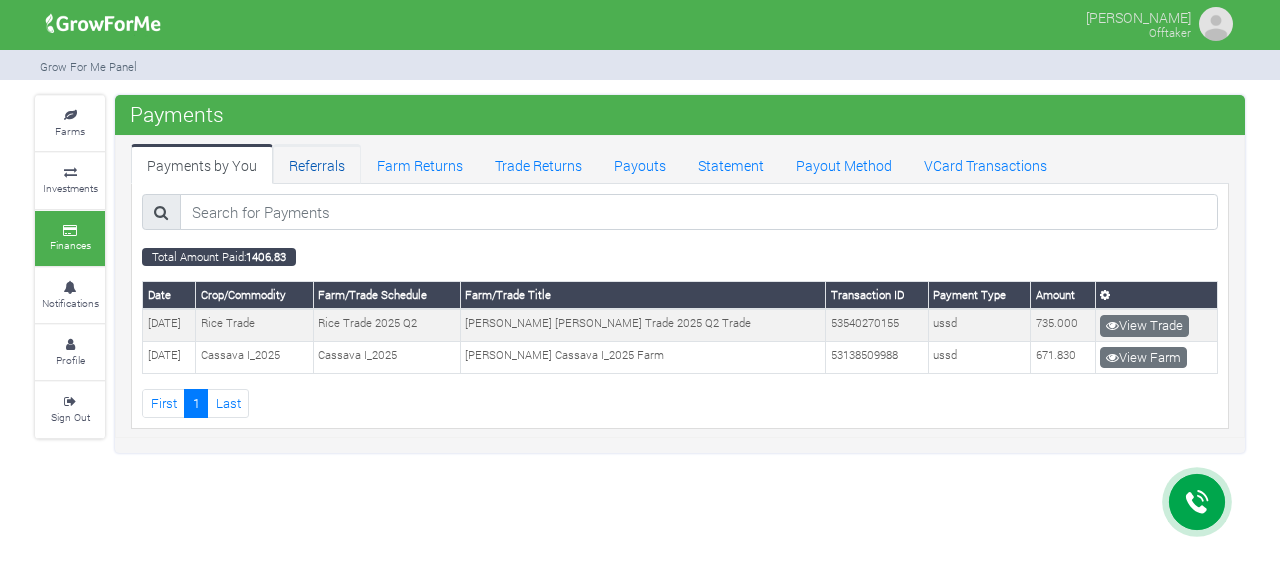 click on "Referrals" at bounding box center [317, 164] 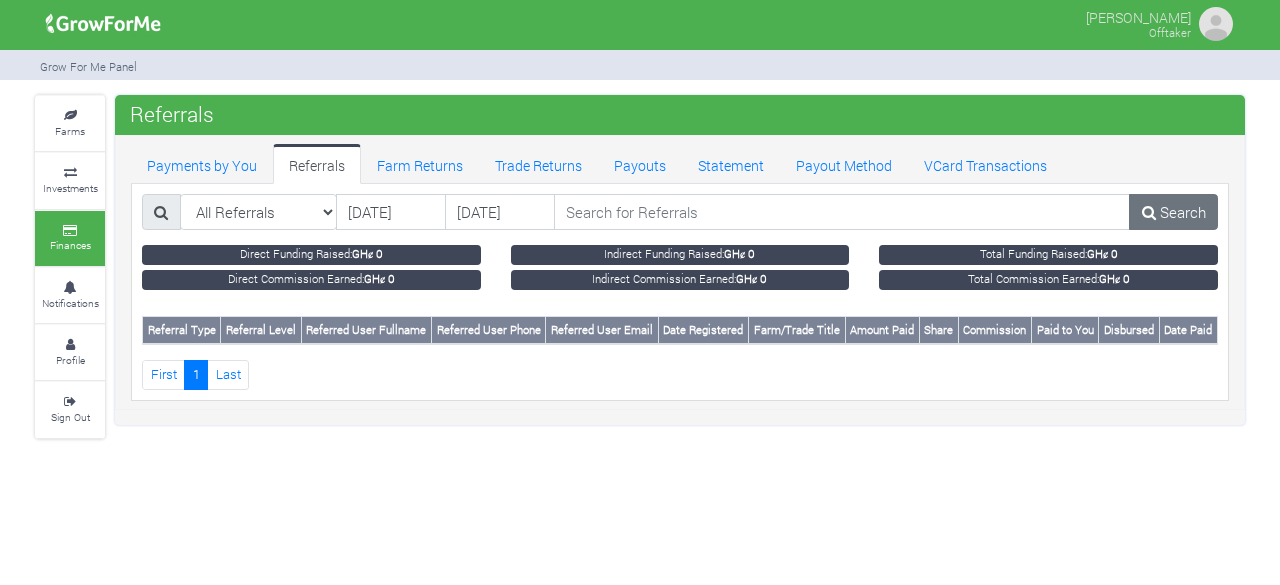 scroll, scrollTop: 0, scrollLeft: 0, axis: both 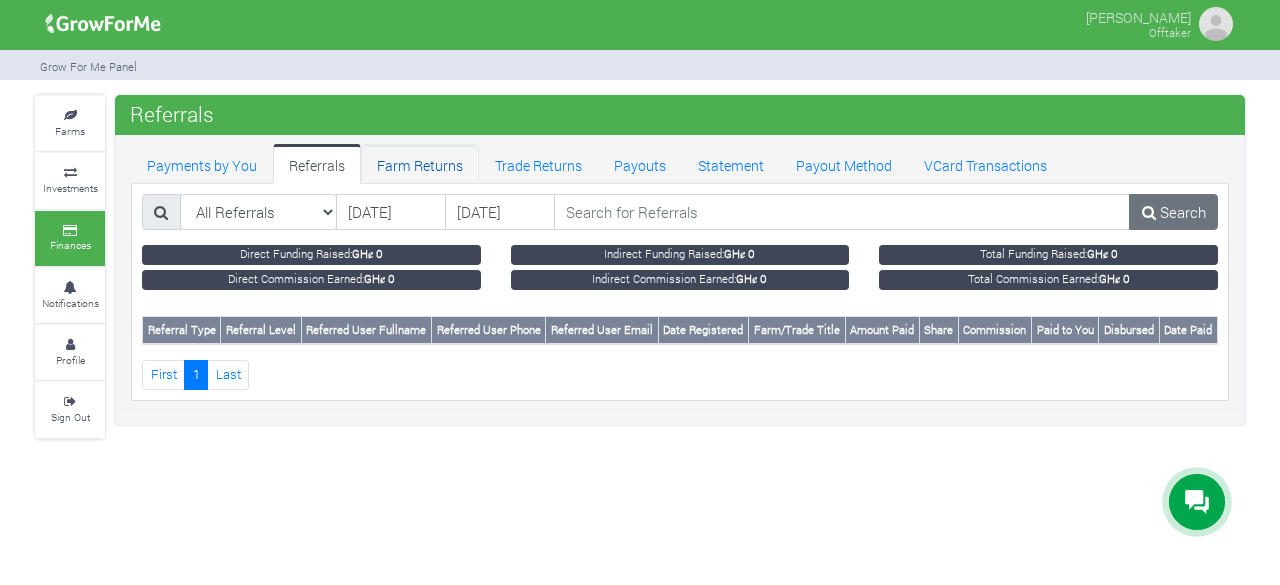 click on "Farm Returns" at bounding box center [420, 164] 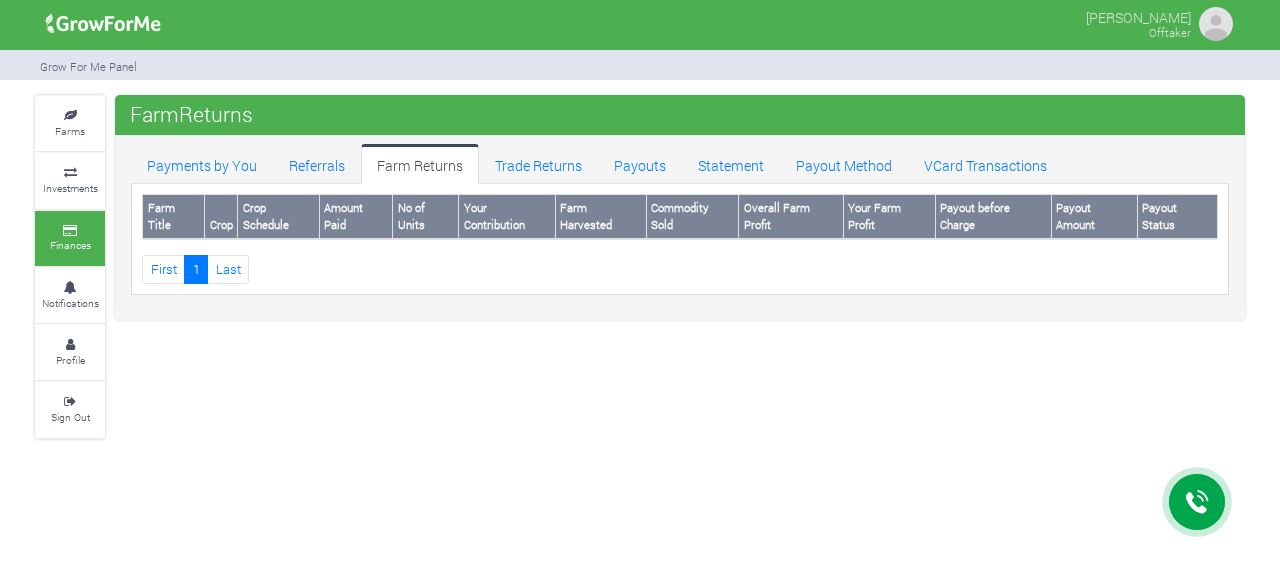 scroll, scrollTop: 0, scrollLeft: 0, axis: both 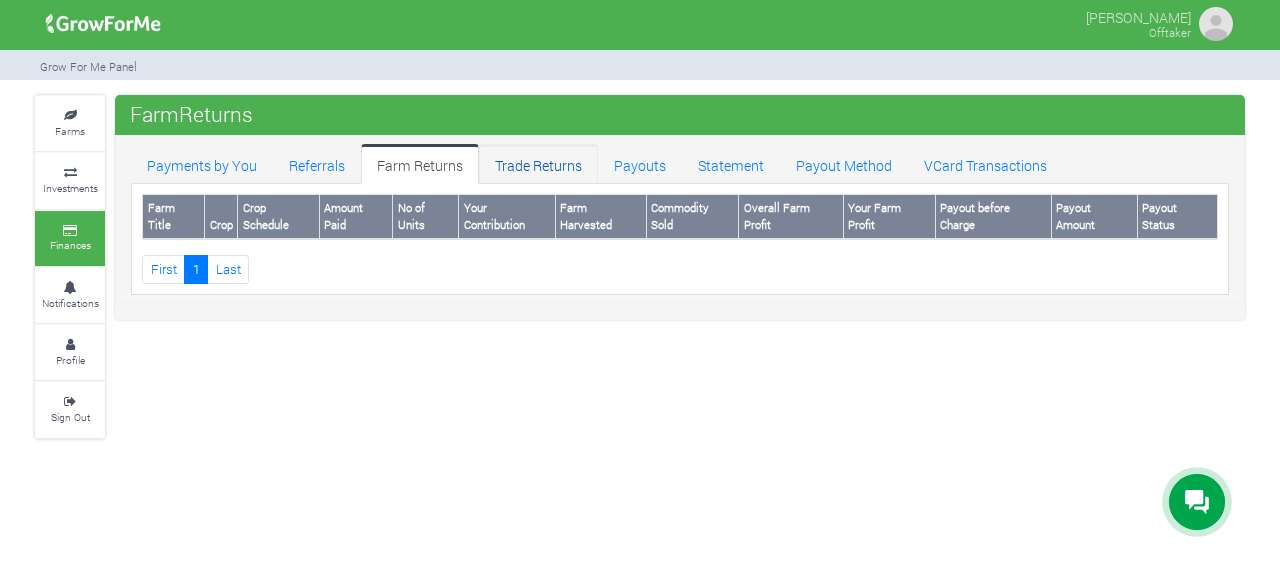 click on "Trade Returns" at bounding box center [538, 164] 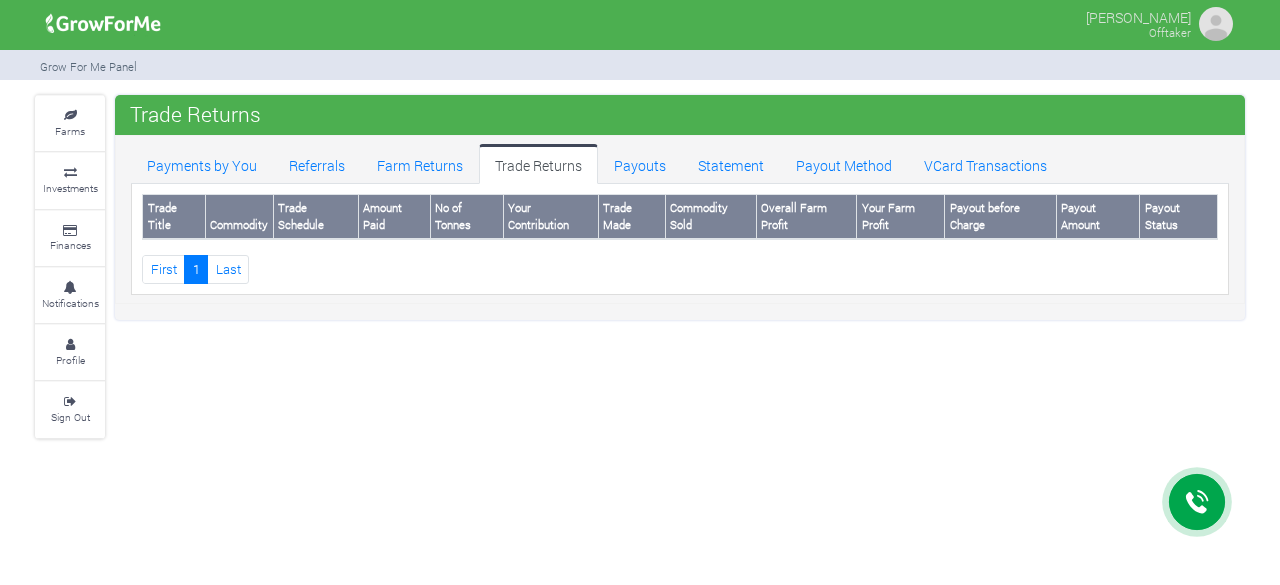 scroll, scrollTop: 0, scrollLeft: 0, axis: both 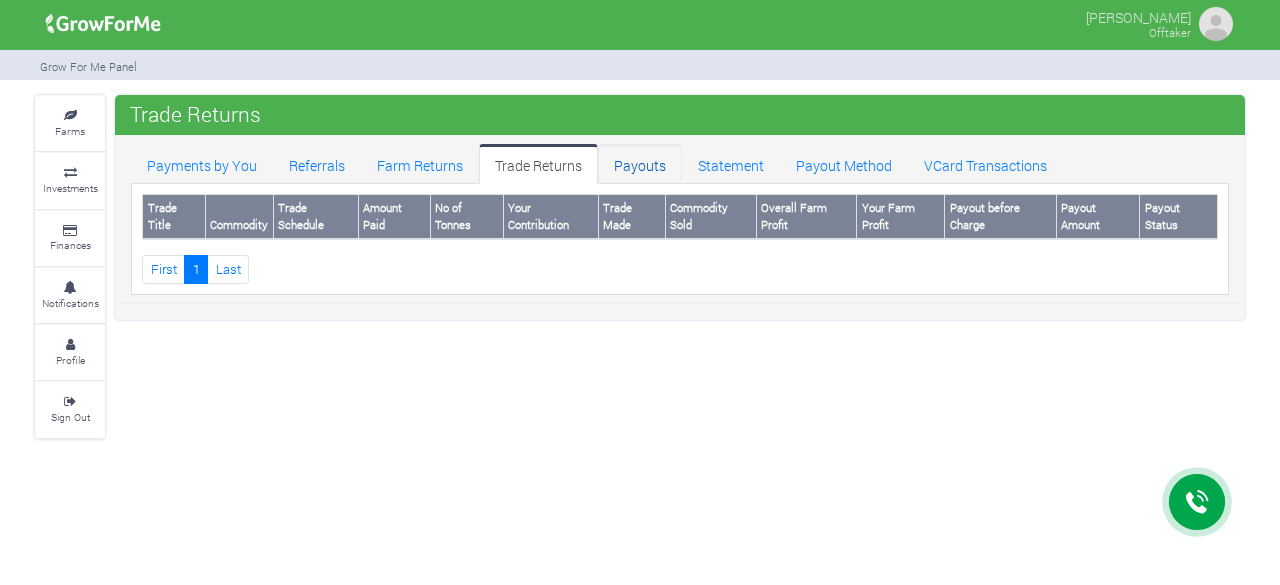 click on "Payouts" at bounding box center [640, 164] 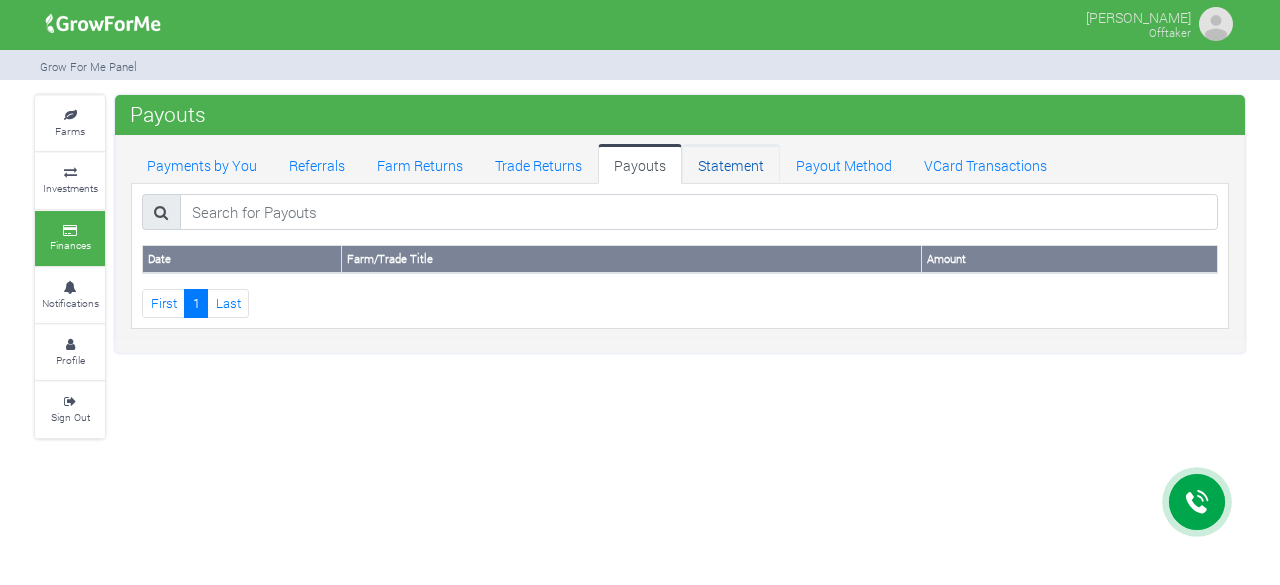 scroll, scrollTop: 0, scrollLeft: 0, axis: both 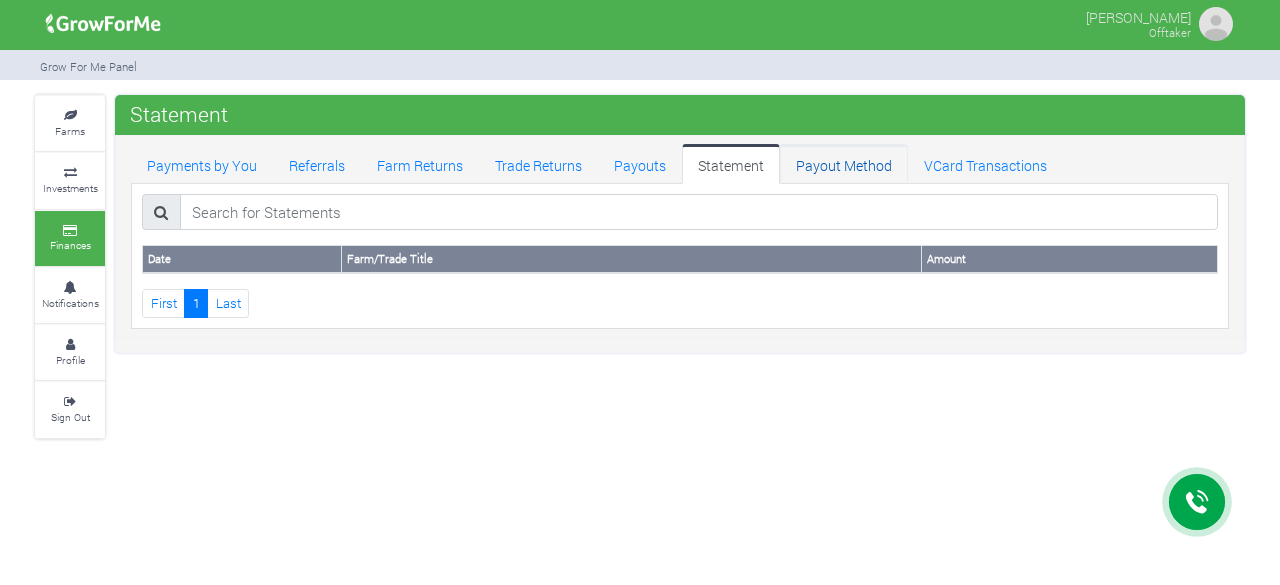 click on "Payout Method" at bounding box center (844, 164) 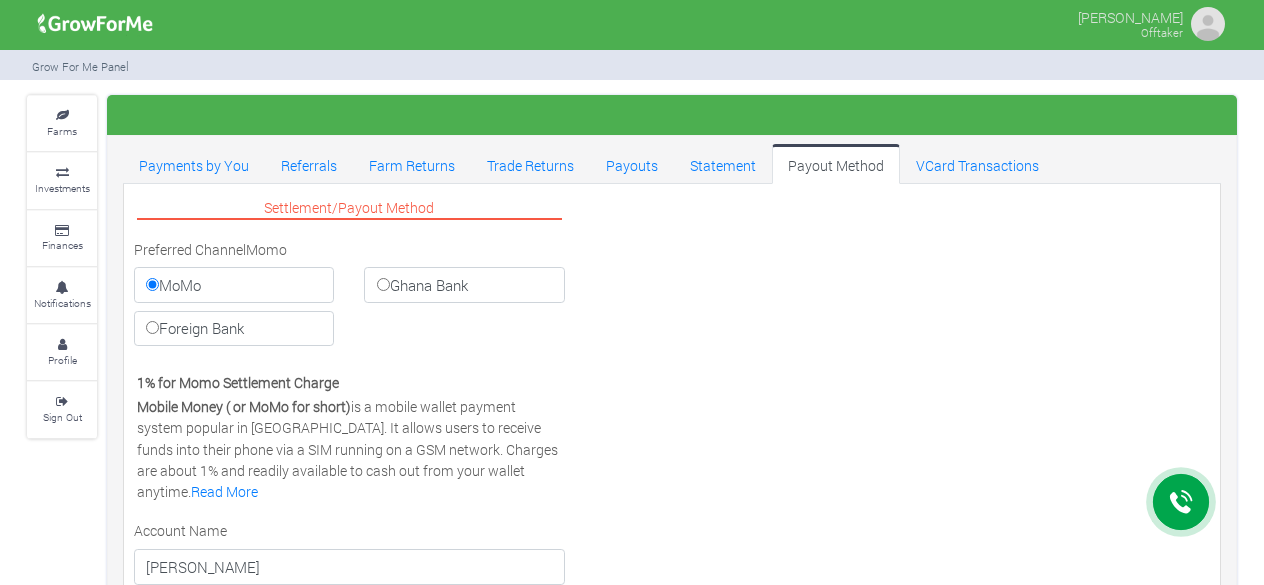 scroll, scrollTop: 0, scrollLeft: 0, axis: both 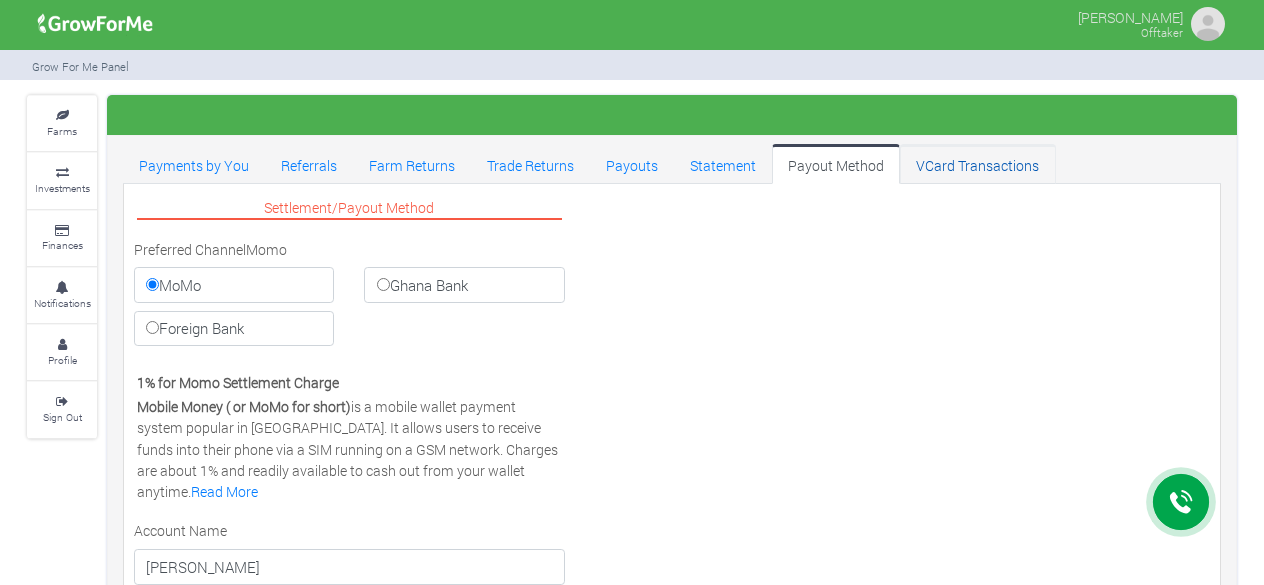 click on "VCard Transactions" at bounding box center (977, 164) 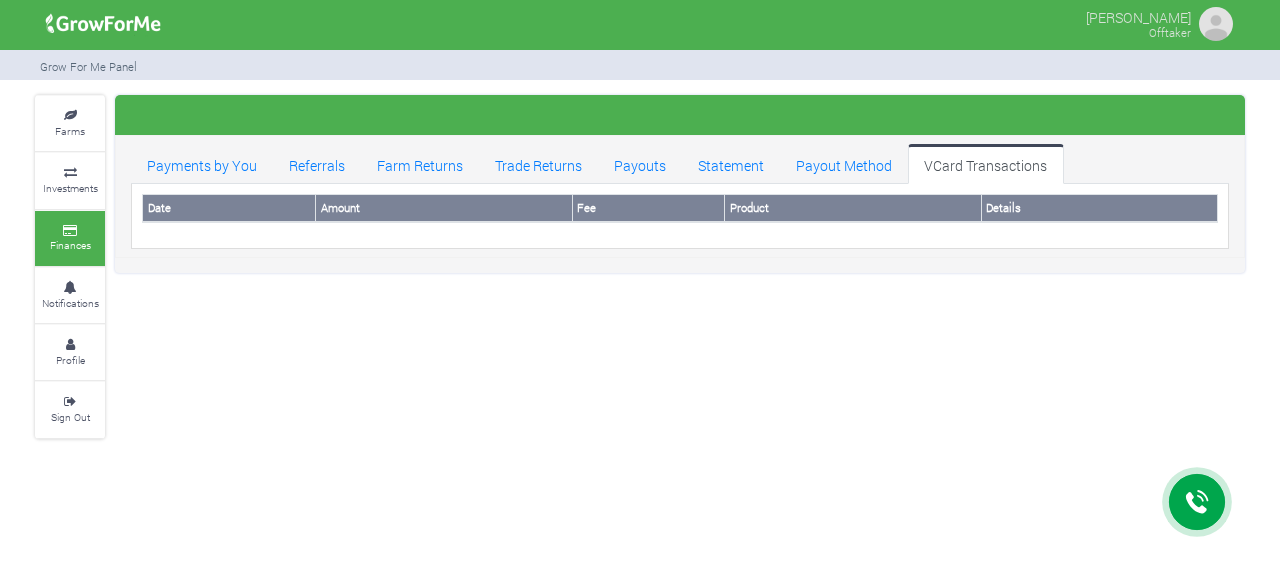 scroll, scrollTop: 0, scrollLeft: 0, axis: both 